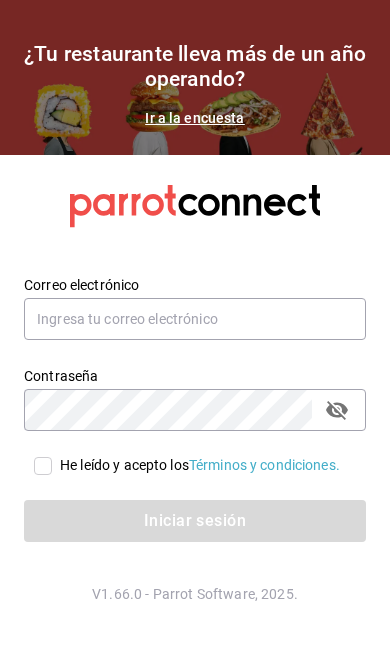 scroll, scrollTop: 0, scrollLeft: 0, axis: both 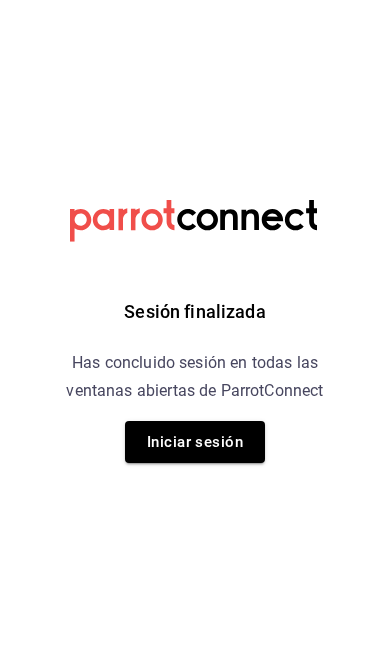 click on "Iniciar sesión" at bounding box center [195, 442] 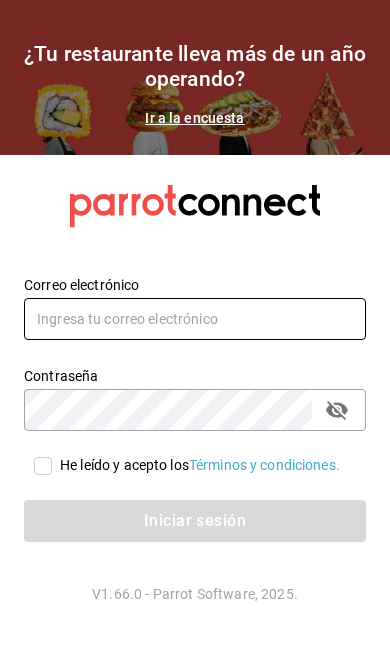 click at bounding box center [195, 319] 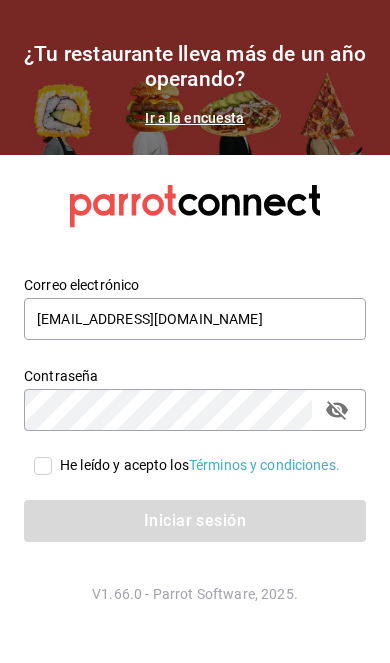 click on "He leído y acepto los  Términos y condiciones." at bounding box center (43, 466) 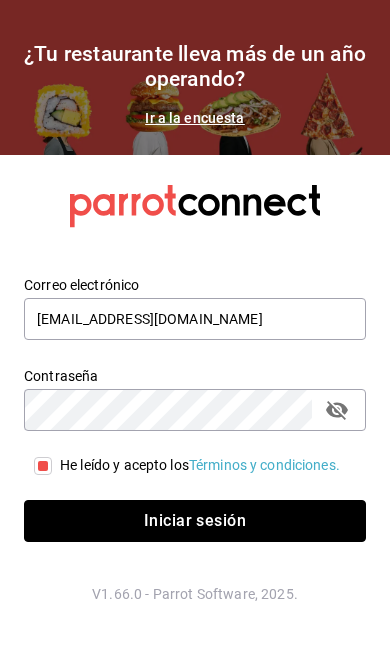 click on "Iniciar sesión" at bounding box center [195, 521] 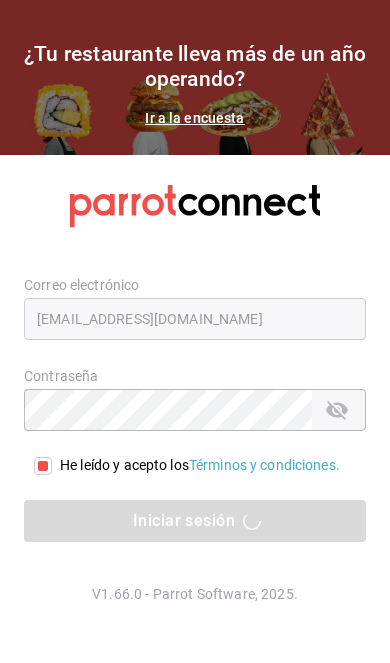 click on "Iniciar sesión" at bounding box center (195, 521) 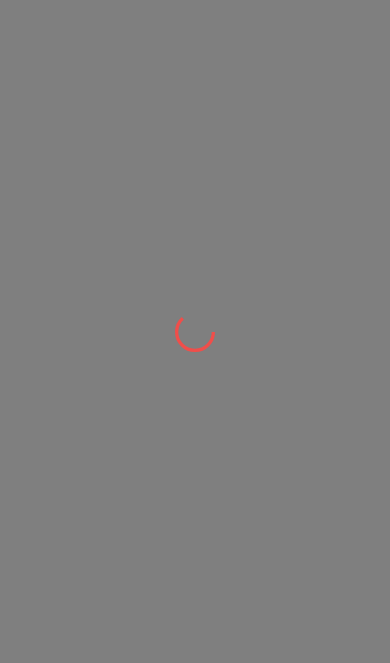 scroll, scrollTop: 0, scrollLeft: 0, axis: both 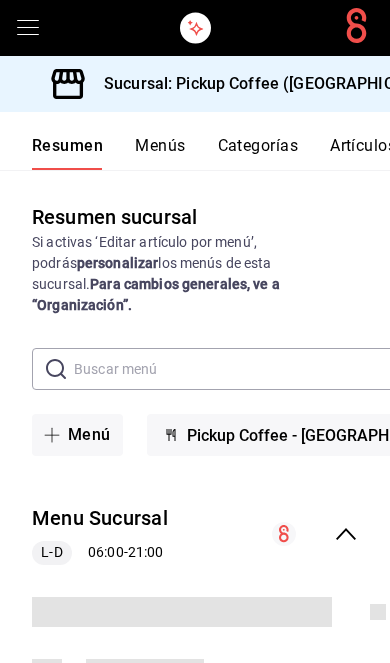 click on "Sucursal: Pickup Coffee ([GEOGRAPHIC_DATA])" at bounding box center [270, 84] 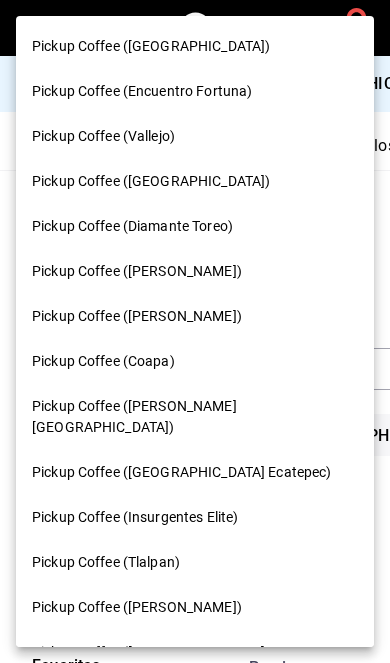 click on "Pickup Coffee (Quintana Roo)" at bounding box center [191, 417] 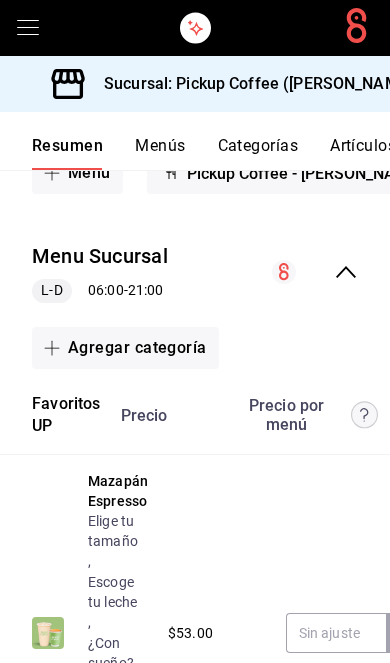 scroll, scrollTop: 242, scrollLeft: 0, axis: vertical 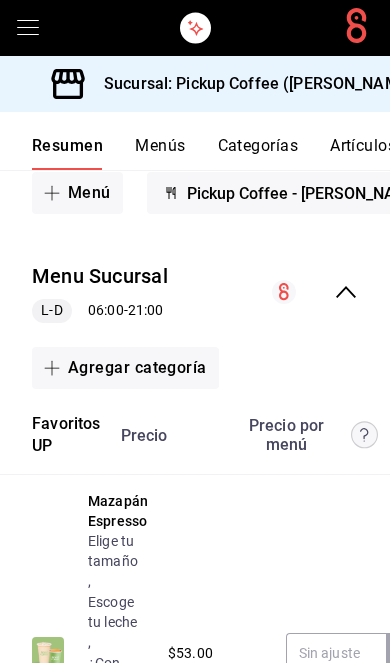 click 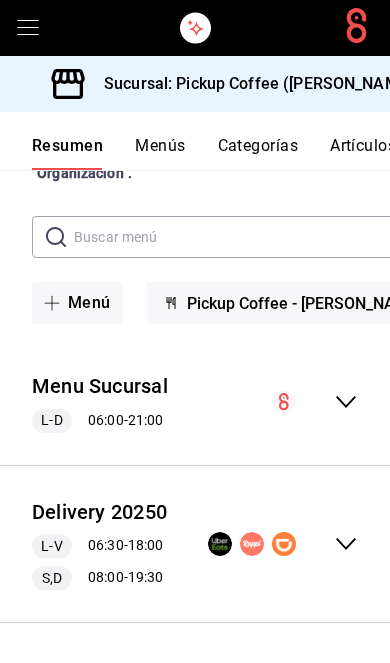 scroll, scrollTop: 28, scrollLeft: 0, axis: vertical 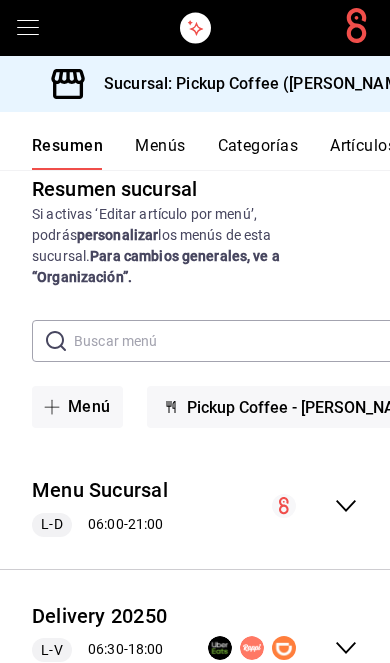 click 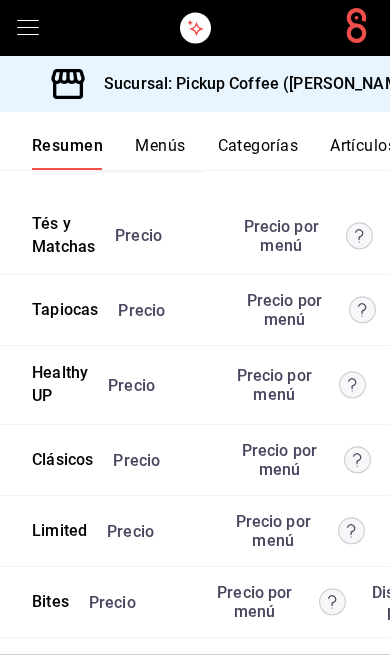 scroll, scrollTop: 5487, scrollLeft: 0, axis: vertical 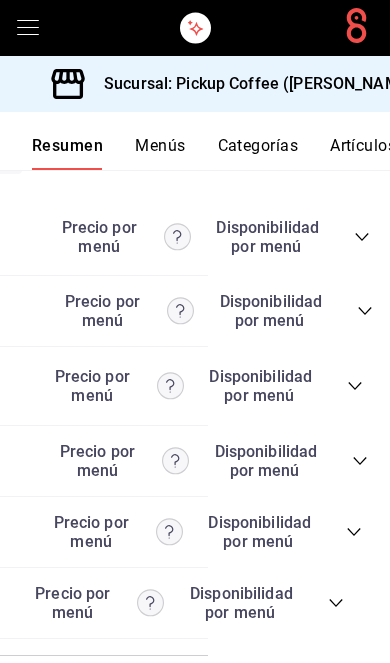click 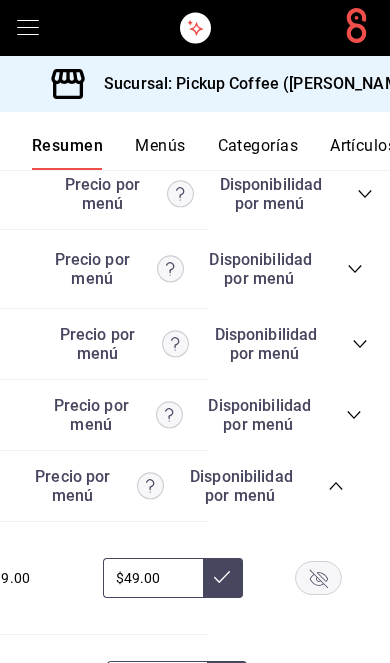 scroll, scrollTop: 5735, scrollLeft: 0, axis: vertical 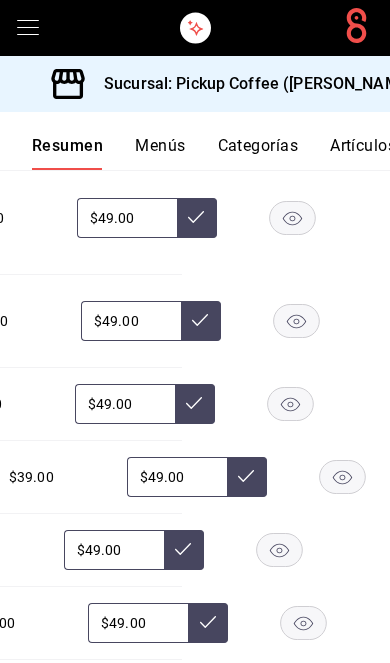 click 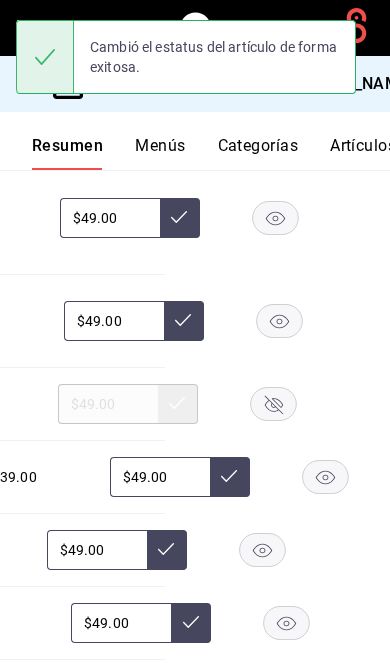 scroll, scrollTop: 0, scrollLeft: 224, axis: horizontal 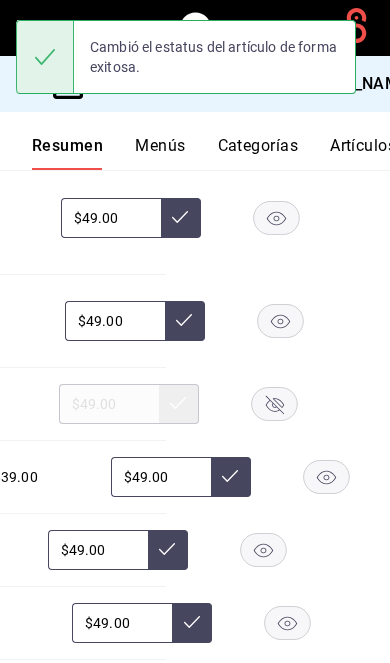 click 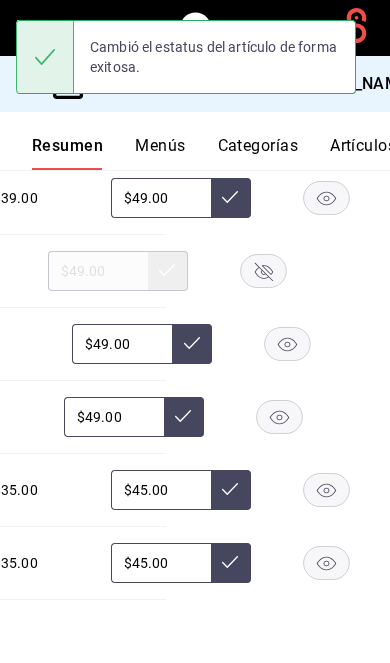 scroll, scrollTop: 6289, scrollLeft: 0, axis: vertical 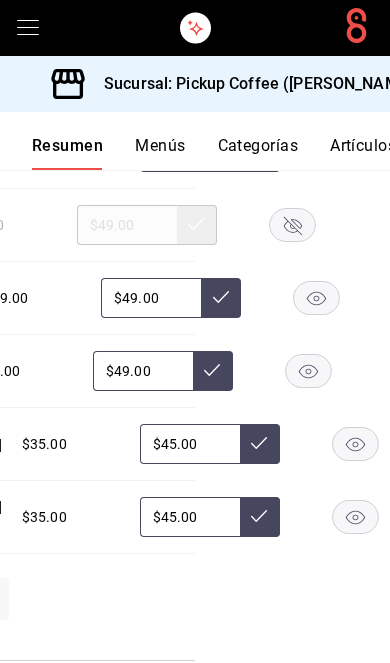 click 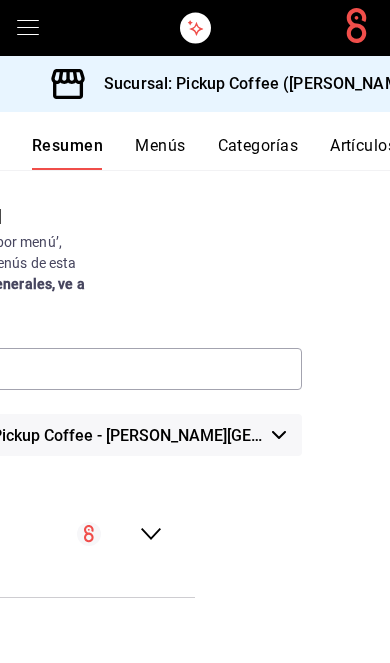 scroll, scrollTop: 0, scrollLeft: 0, axis: both 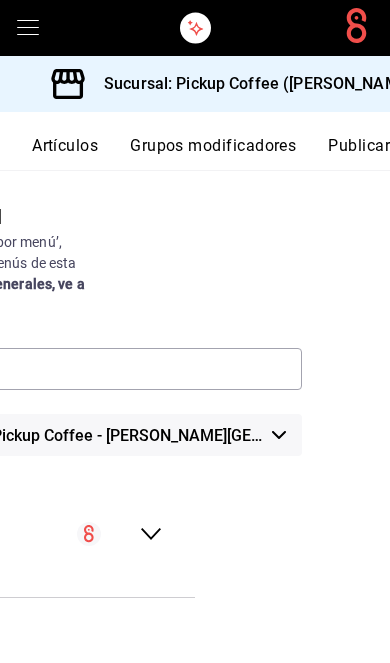 click on "Publicar" at bounding box center (359, 153) 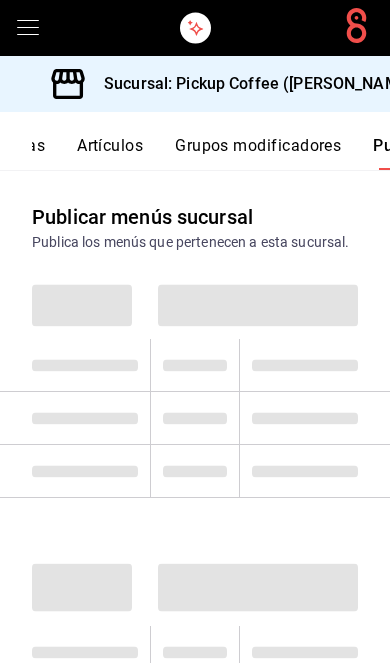 scroll, scrollTop: 0, scrollLeft: 302, axis: horizontal 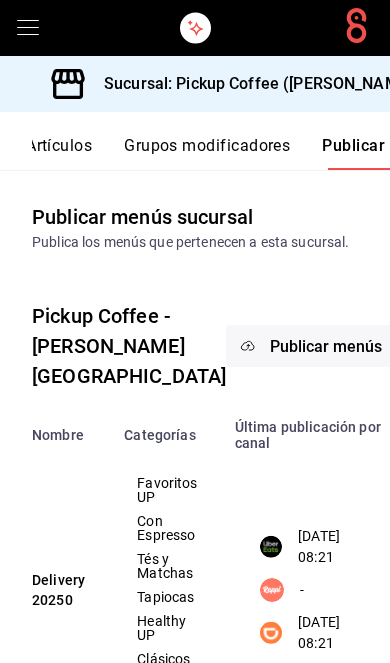 click on "Publicar menús" at bounding box center [326, 346] 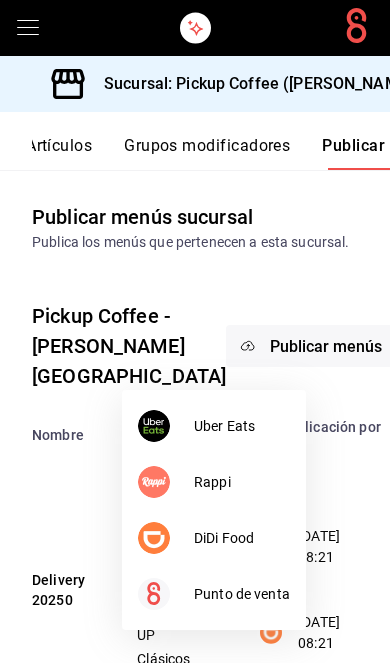 click at bounding box center (154, 538) 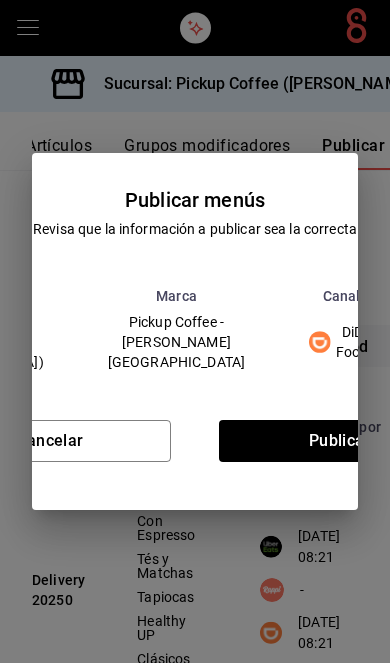 click on "Publicar" at bounding box center (340, 441) 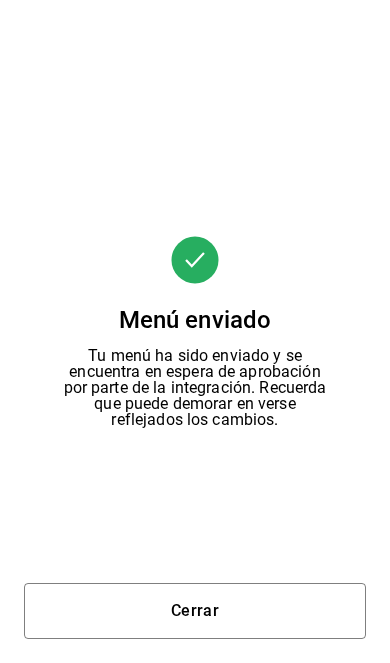 click on "Cerrar" at bounding box center (195, 611) 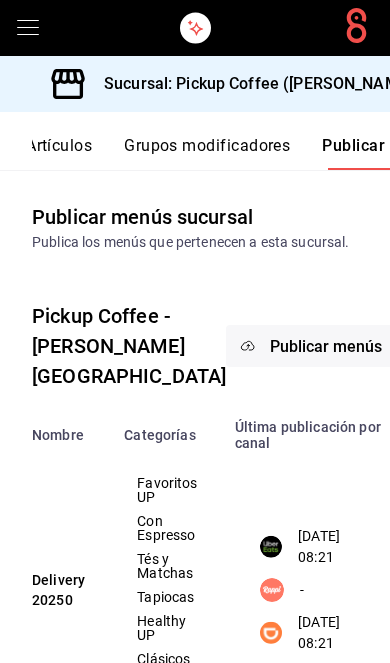 click on "Publicar menús" at bounding box center (326, 346) 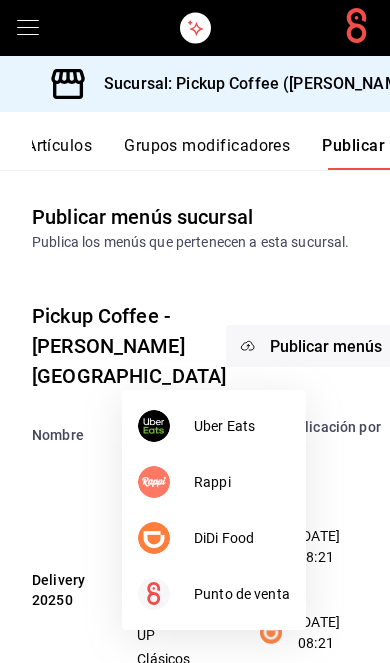 click on "Uber Eats" at bounding box center [242, 426] 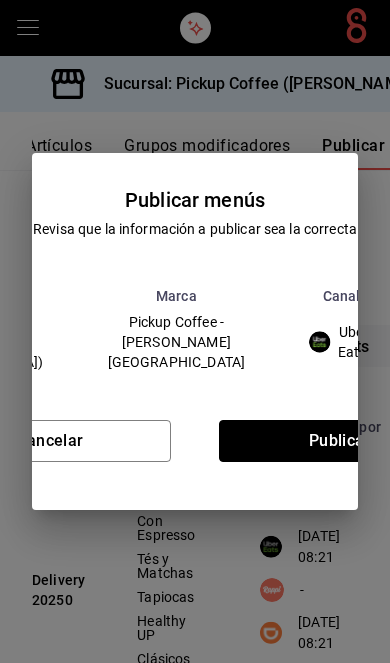 click on "Publicar" at bounding box center (340, 441) 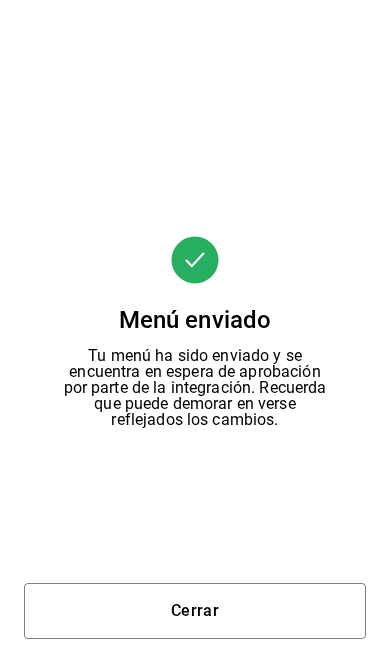 click on "Cerrar" at bounding box center (195, 611) 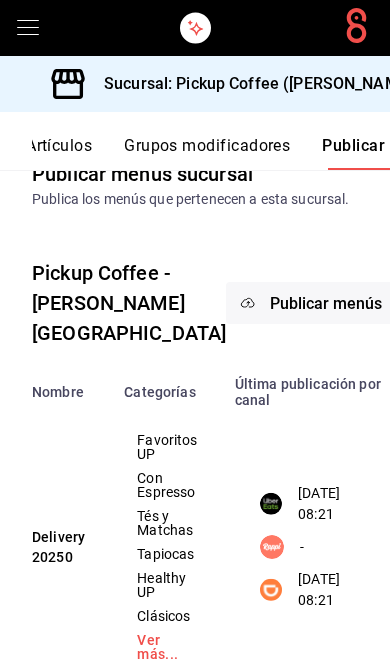 scroll, scrollTop: 37, scrollLeft: 0, axis: vertical 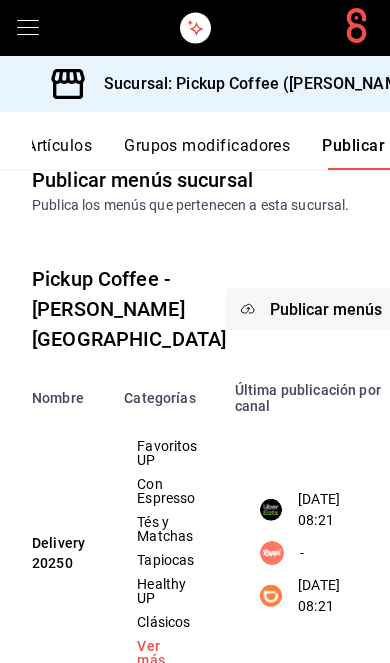 click on "Sucursal: Pickup Coffee (Quintana Roo)" at bounding box center [331, 84] 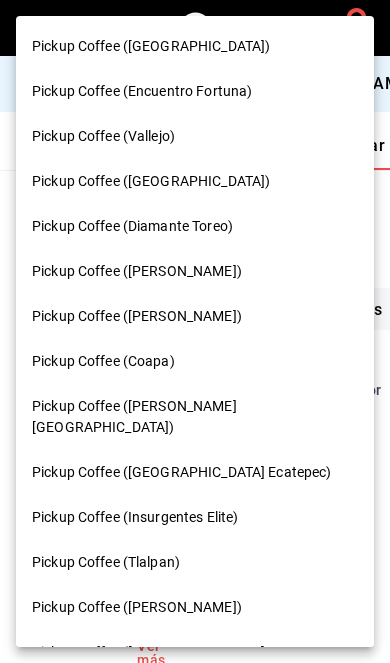 scroll, scrollTop: 0, scrollLeft: 0, axis: both 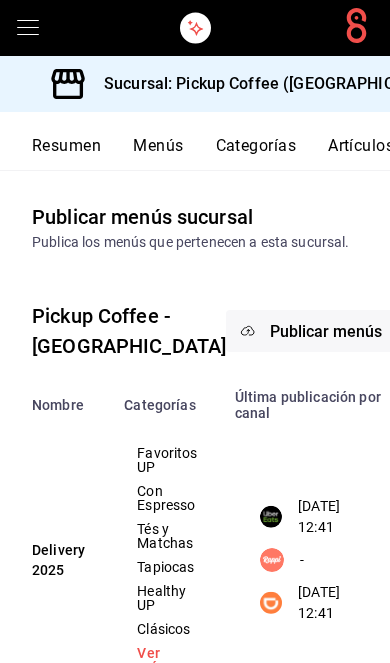 click on "Resumen" at bounding box center [66, 153] 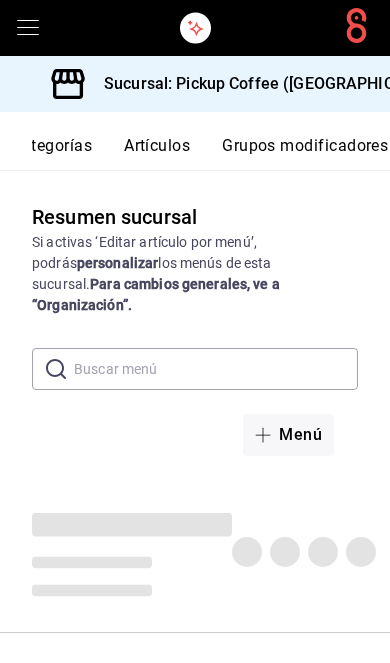 scroll, scrollTop: 0, scrollLeft: 0, axis: both 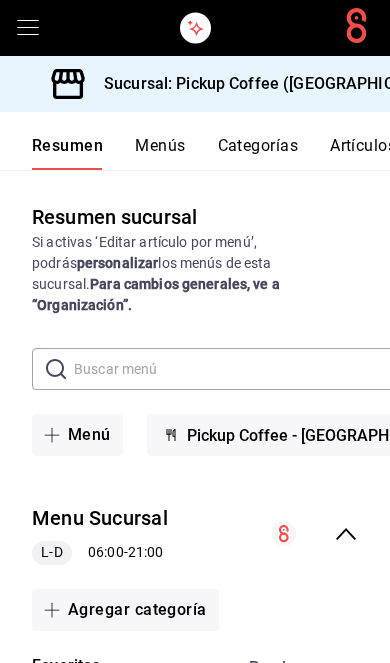 click 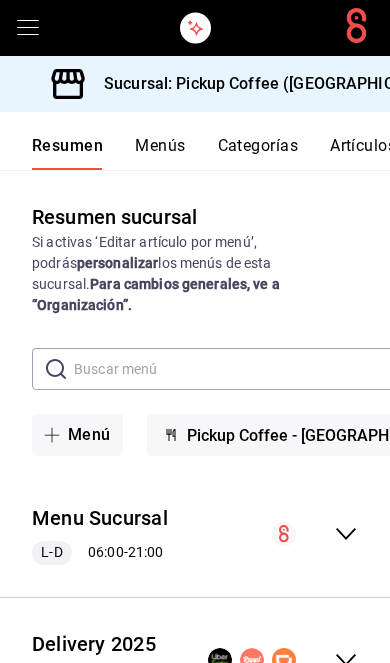 click 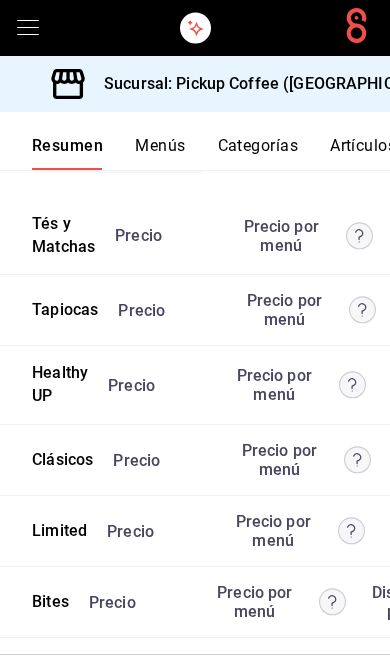 scroll, scrollTop: 5455, scrollLeft: 0, axis: vertical 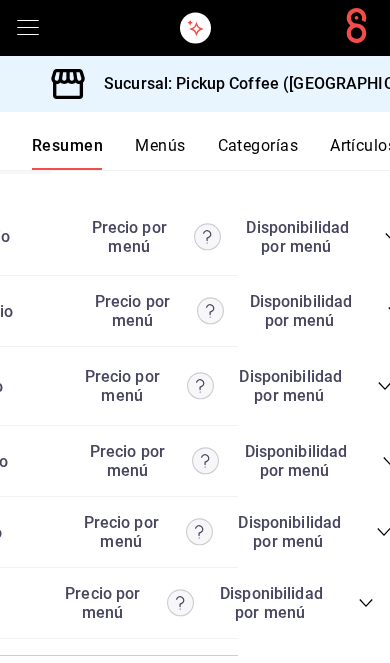 click on "Precio Precio por menú   Disponibilidad por menú" at bounding box center (145, 603) 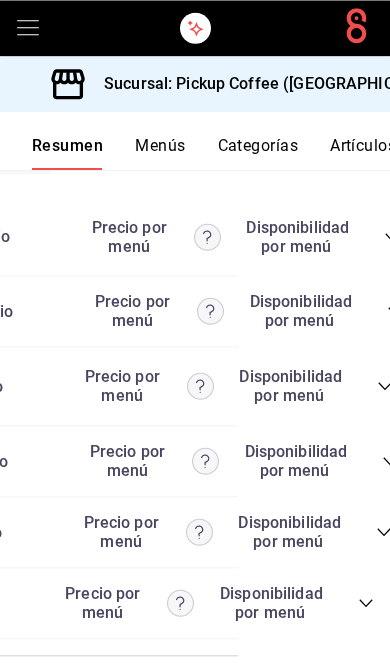 scroll, scrollTop: 73, scrollLeft: 0, axis: vertical 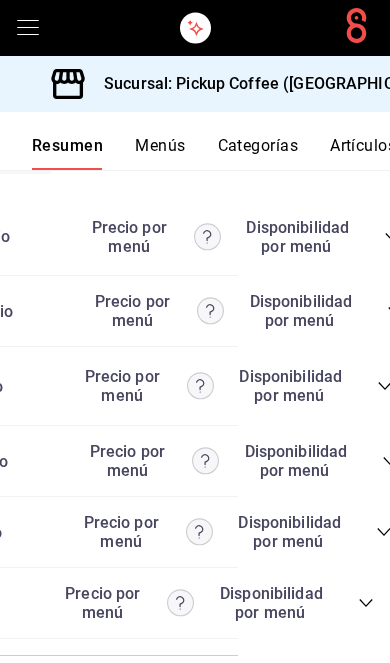 click on "Precio Precio por menú   Disponibilidad por menú" at bounding box center (145, 603) 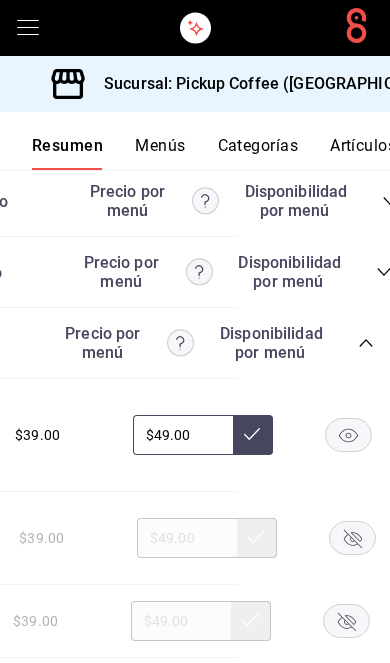 scroll, scrollTop: 5708, scrollLeft: 0, axis: vertical 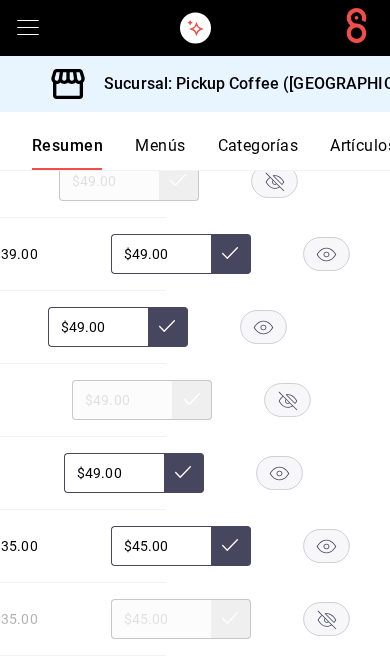 click 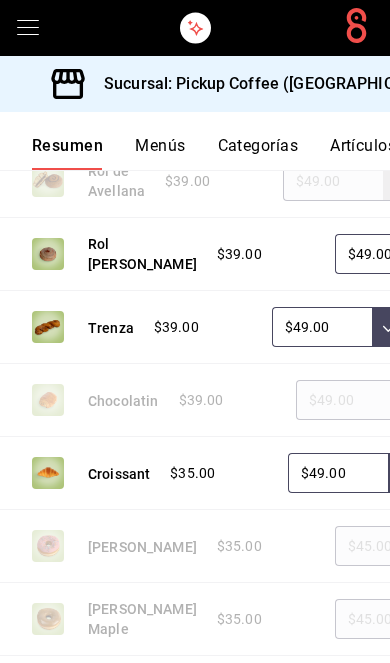 scroll, scrollTop: 0, scrollLeft: 0, axis: both 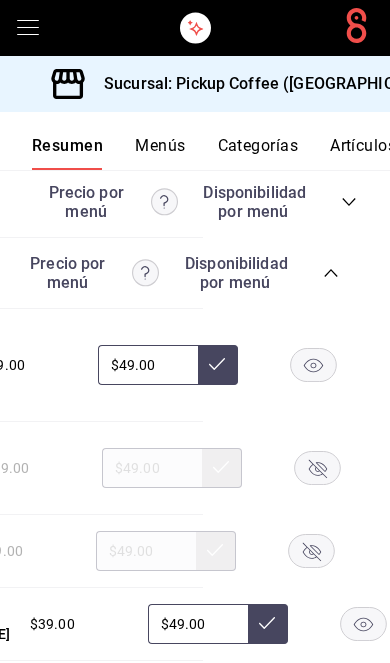 click 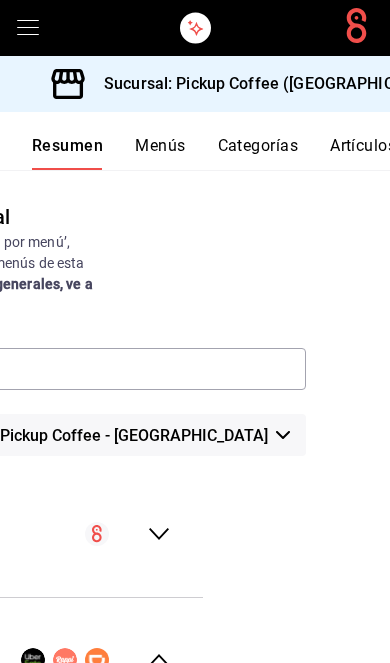 scroll, scrollTop: 0, scrollLeft: 0, axis: both 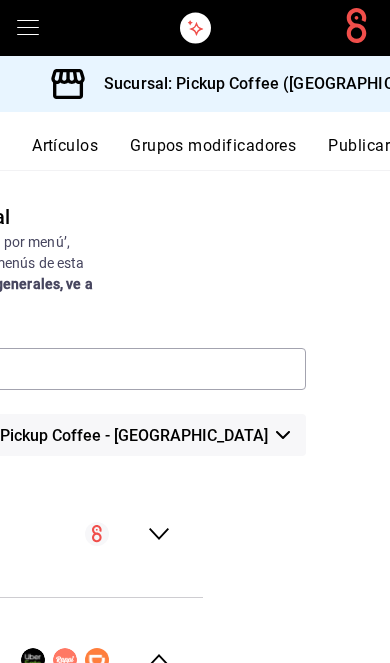 click on "Publicar" at bounding box center (359, 153) 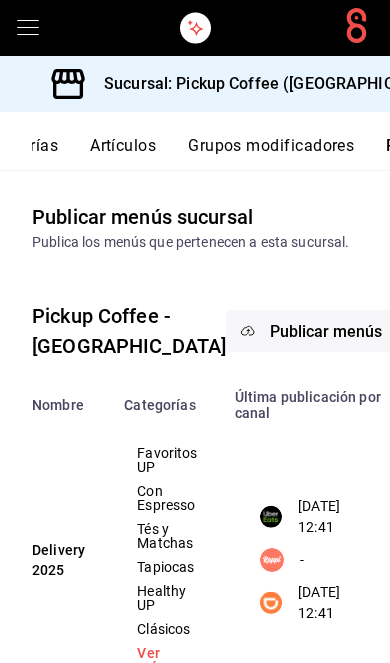 scroll, scrollTop: 0, scrollLeft: 302, axis: horizontal 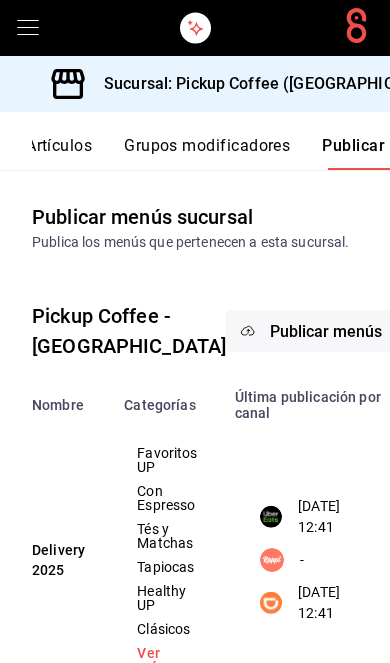 click on "Publicar menús" at bounding box center [326, 331] 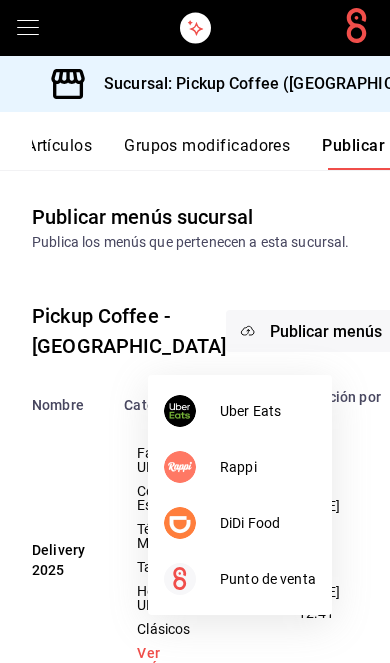 click on "DiDi Food" at bounding box center [268, 523] 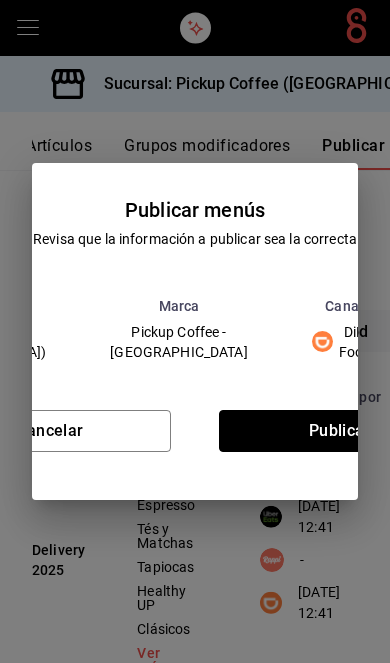 click on "Publicar" at bounding box center [340, 431] 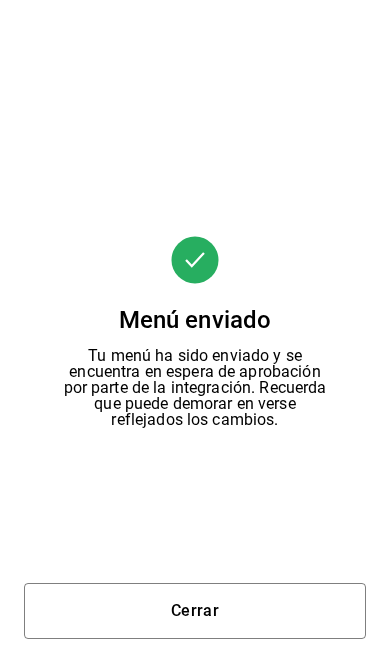 click on "Cerrar" at bounding box center (195, 611) 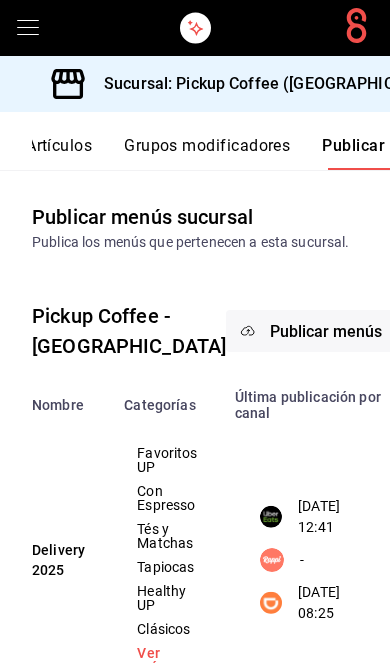 click on "Publicar menús" at bounding box center (326, 331) 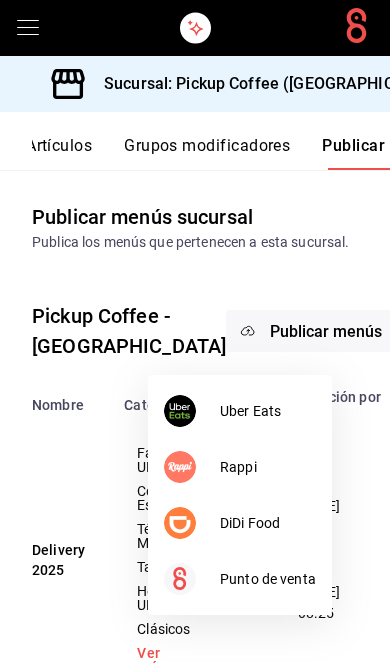 click on "Uber Eats" at bounding box center (268, 411) 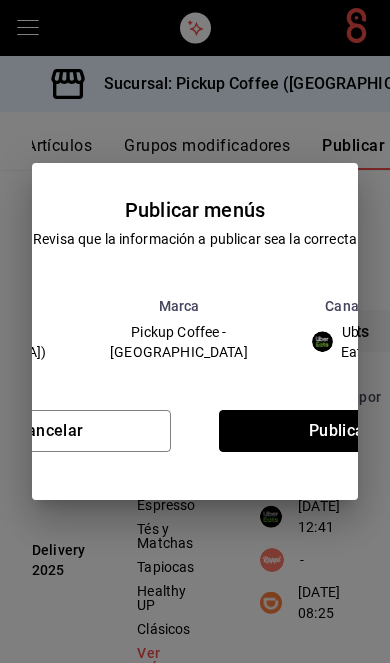 click on "Publicar" at bounding box center [340, 431] 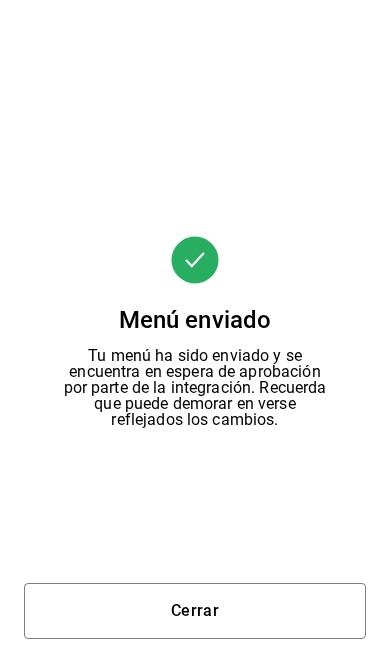 click on "Cerrar" at bounding box center [195, 611] 